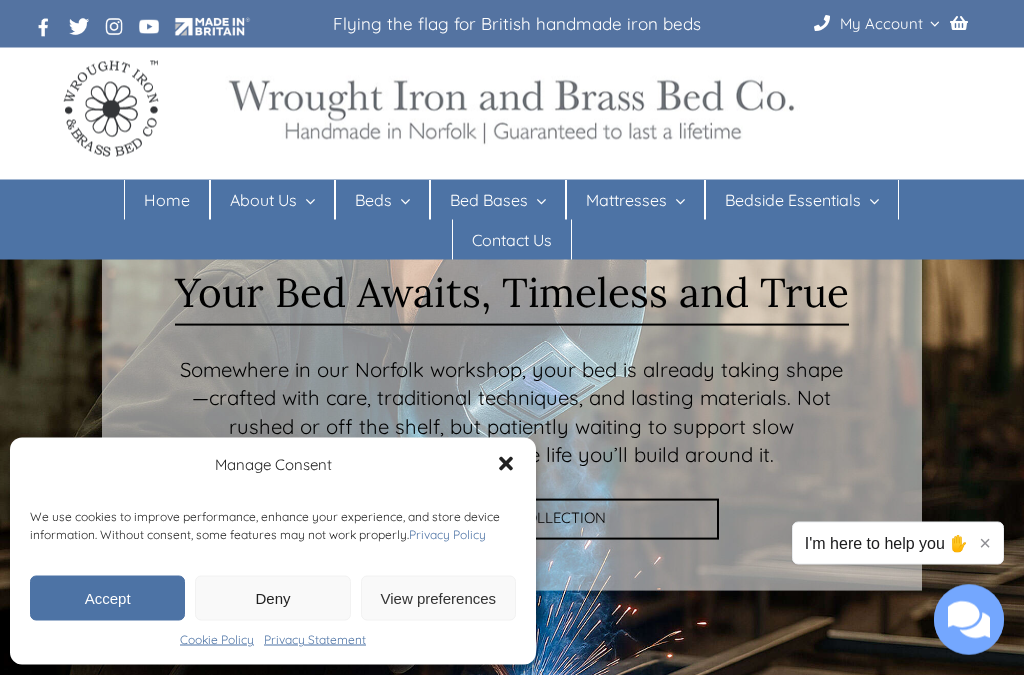 scroll, scrollTop: 55, scrollLeft: 0, axis: vertical 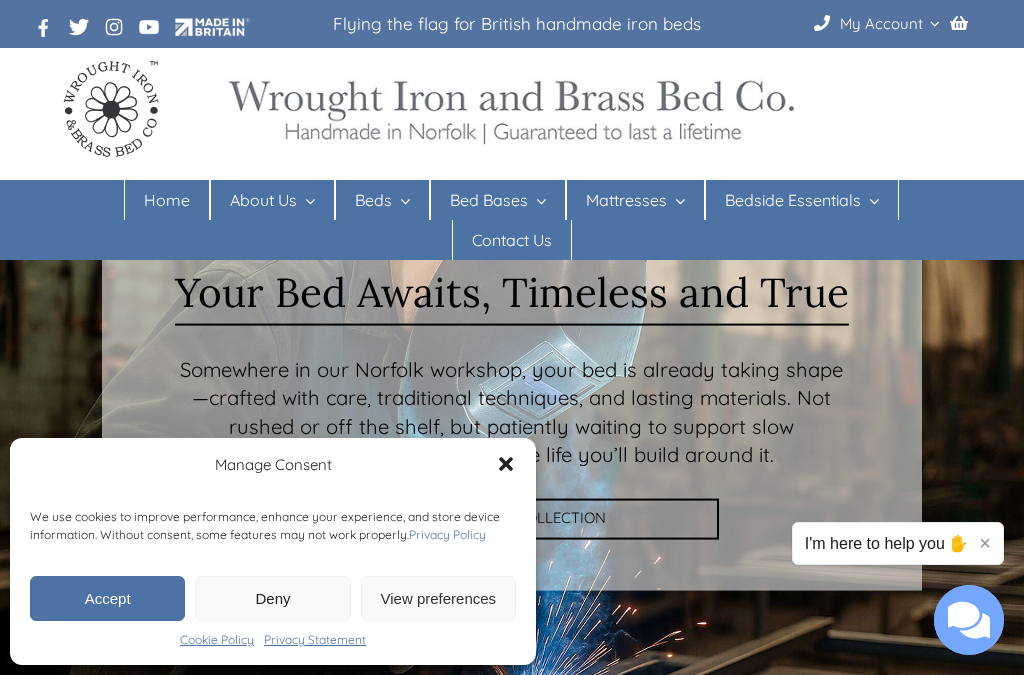 click on "Deny" at bounding box center (272, 598) 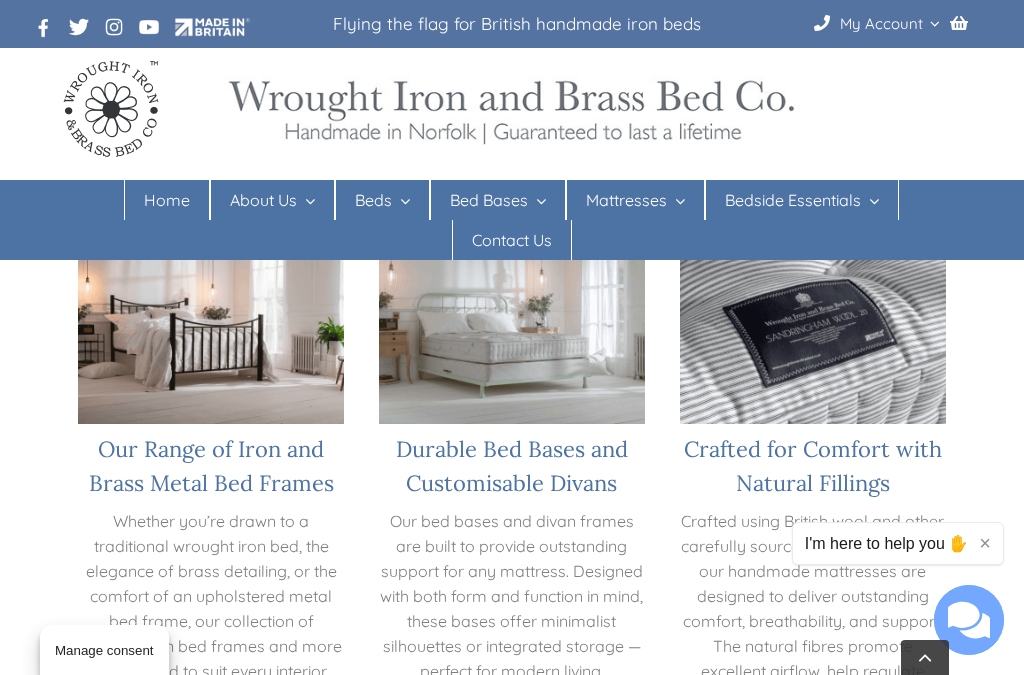 scroll, scrollTop: 1219, scrollLeft: 0, axis: vertical 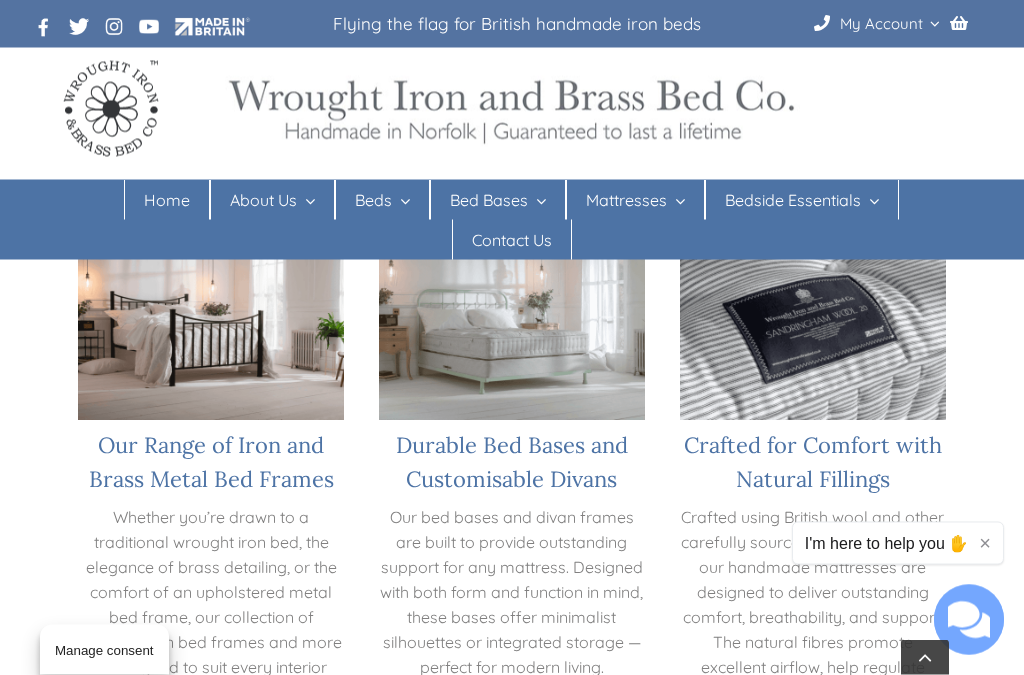 click at bounding box center (211, 332) 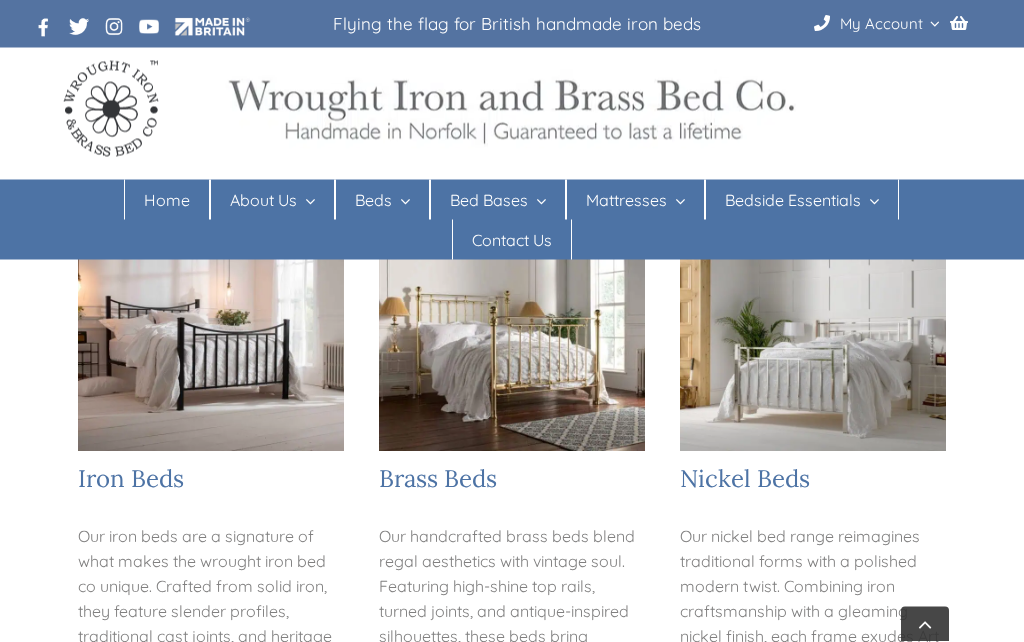 checkbox on "****" 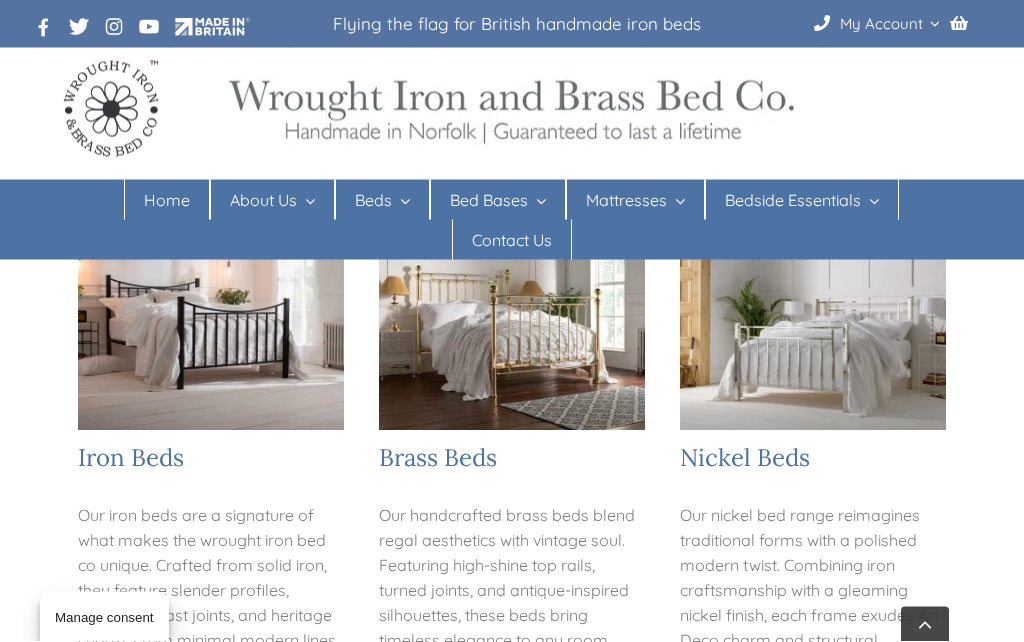 scroll, scrollTop: 417, scrollLeft: 0, axis: vertical 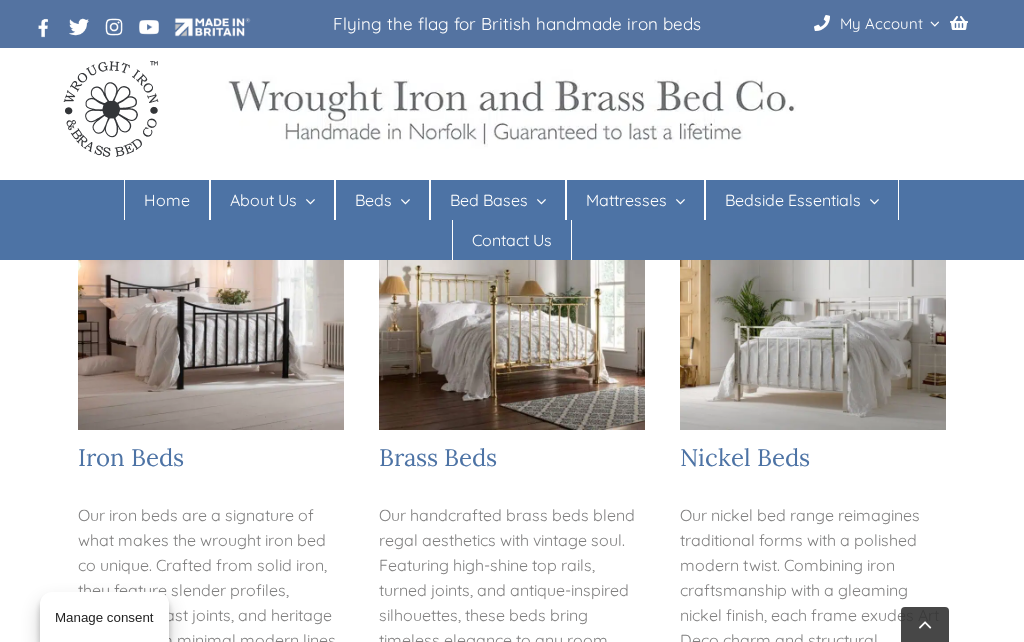 click at bounding box center [211, 323] 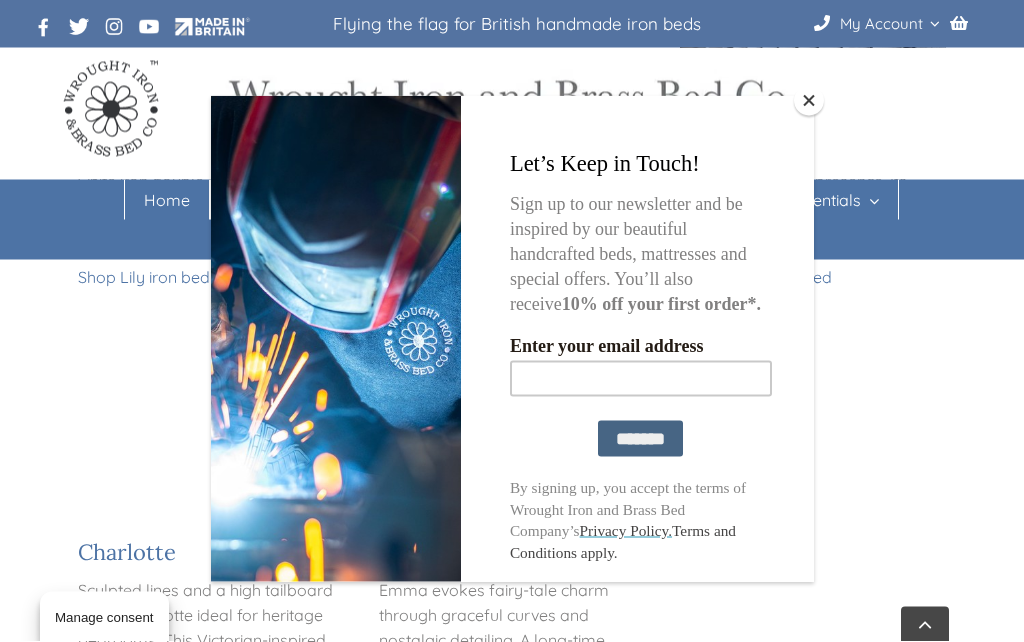 scroll, scrollTop: 1995, scrollLeft: 0, axis: vertical 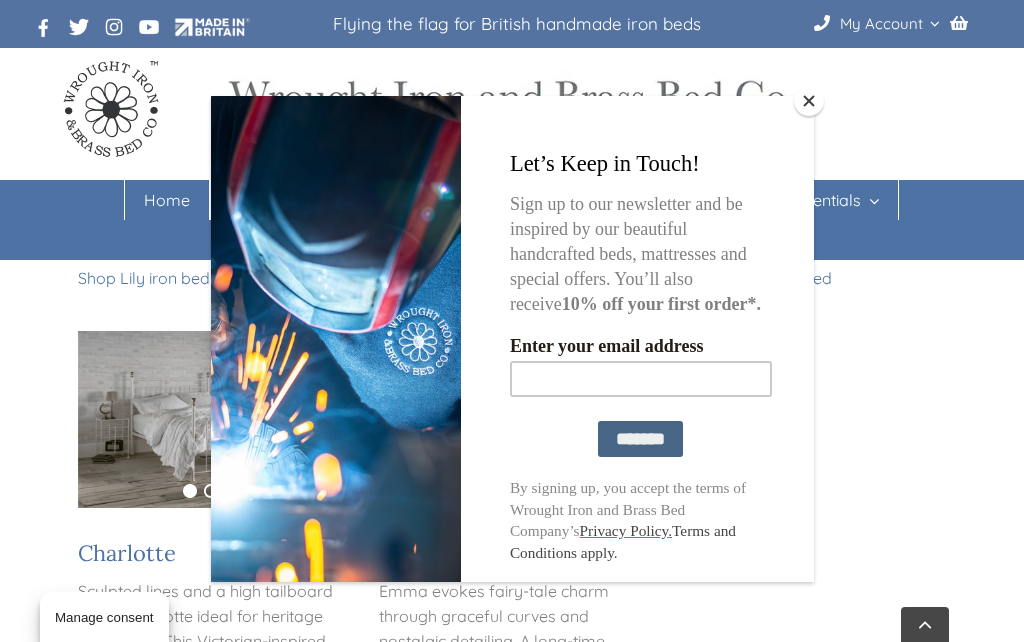 click at bounding box center [809, 101] 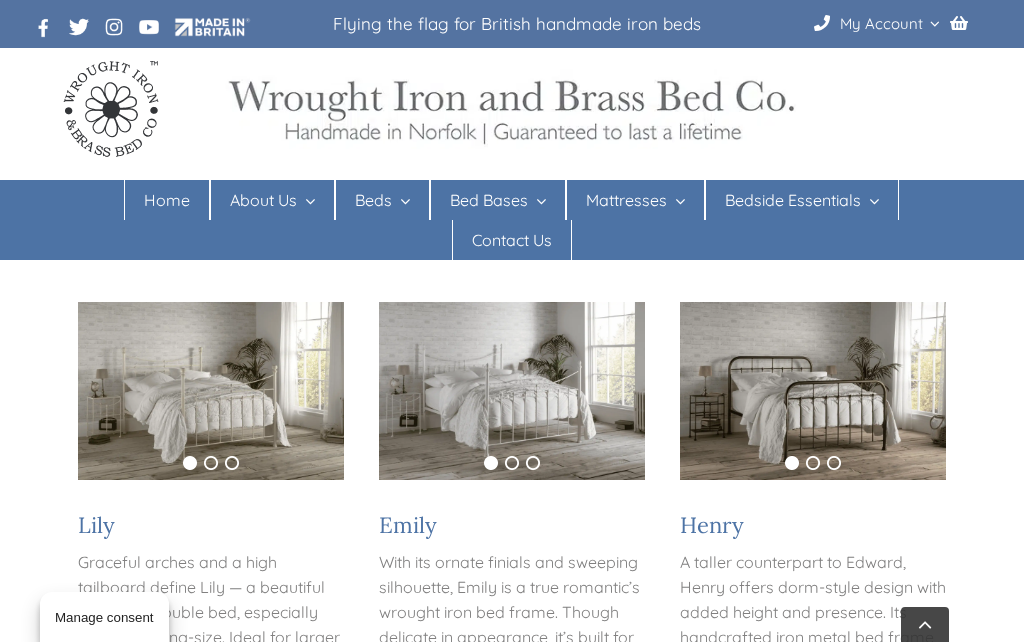 scroll, scrollTop: 1562, scrollLeft: 0, axis: vertical 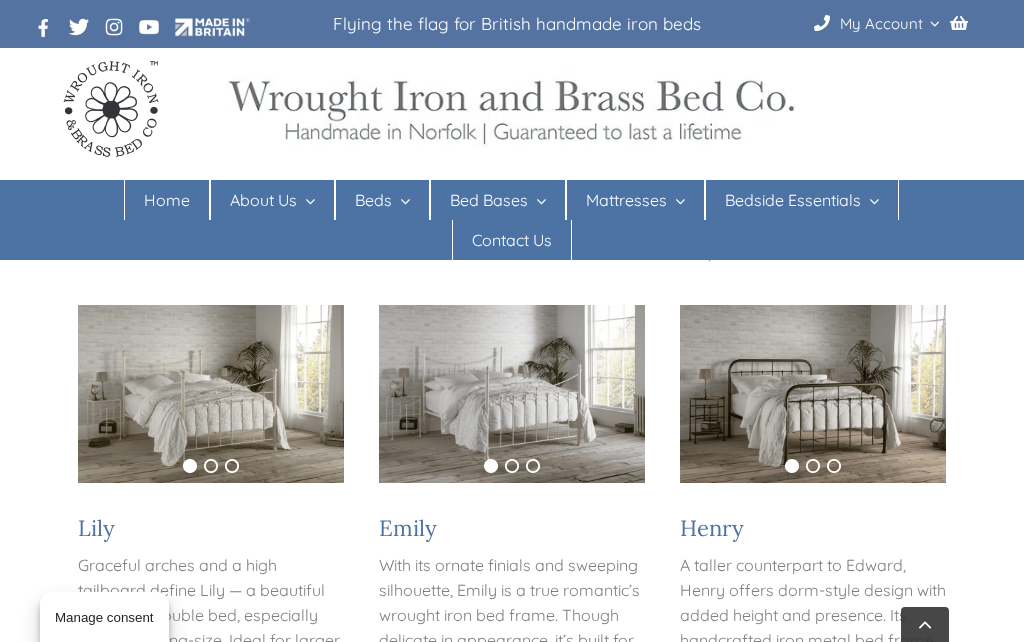 click at bounding box center (211, 393) 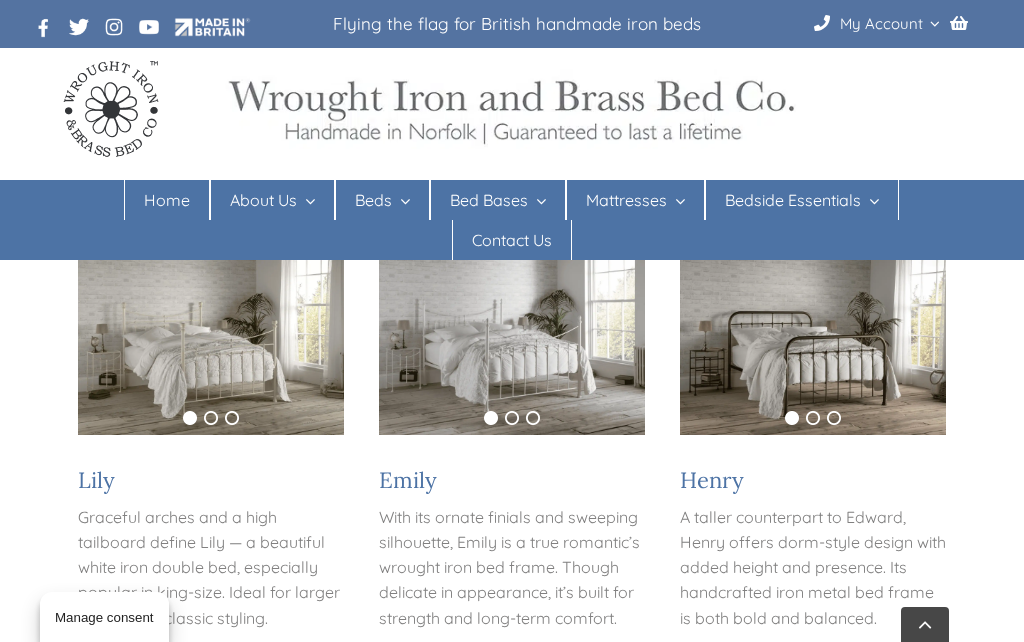 scroll, scrollTop: 1614, scrollLeft: 0, axis: vertical 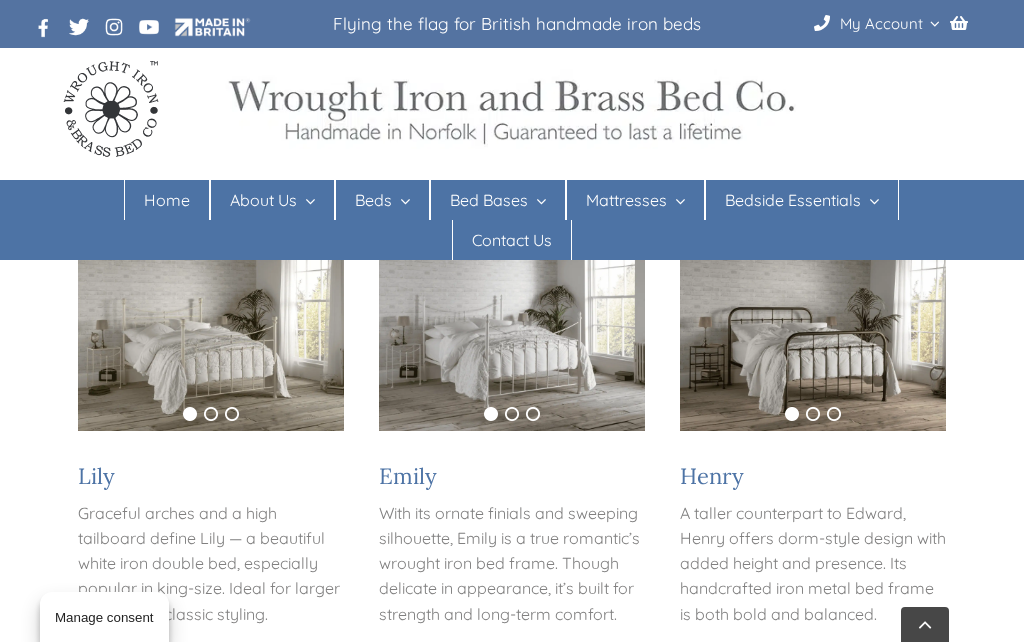 click at bounding box center [211, 341] 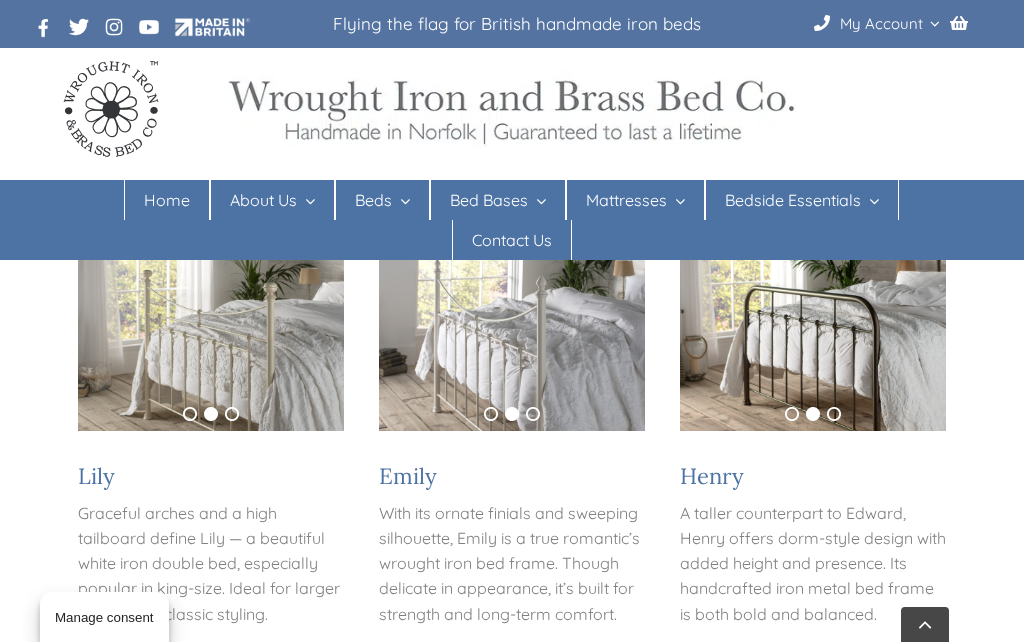click at bounding box center [211, 341] 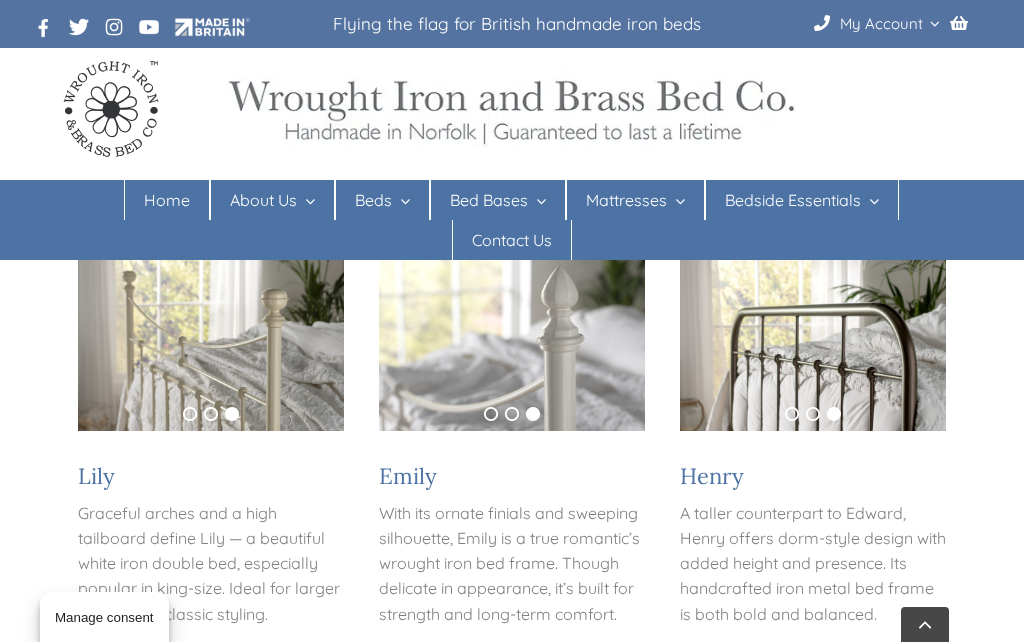 click on "Shop Lily iron bed" at bounding box center (144, 659) 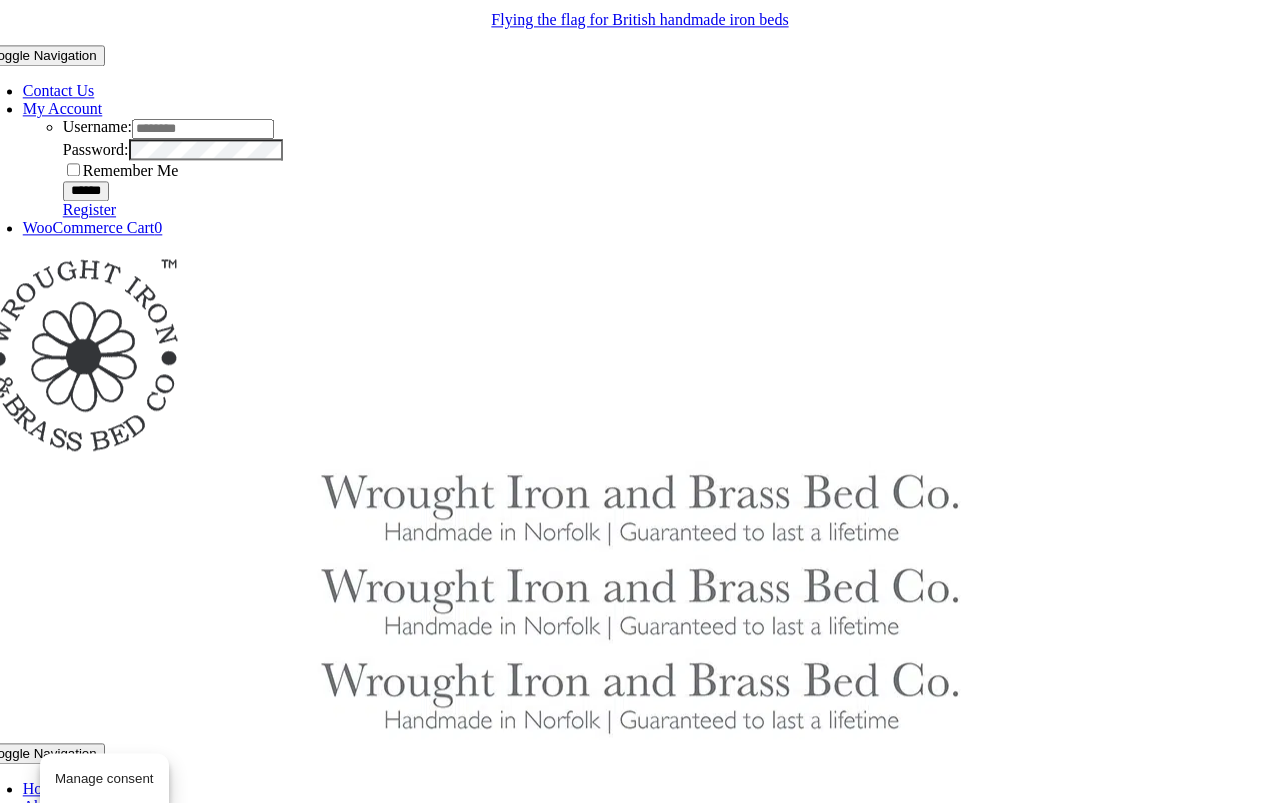 scroll, scrollTop: 0, scrollLeft: 0, axis: both 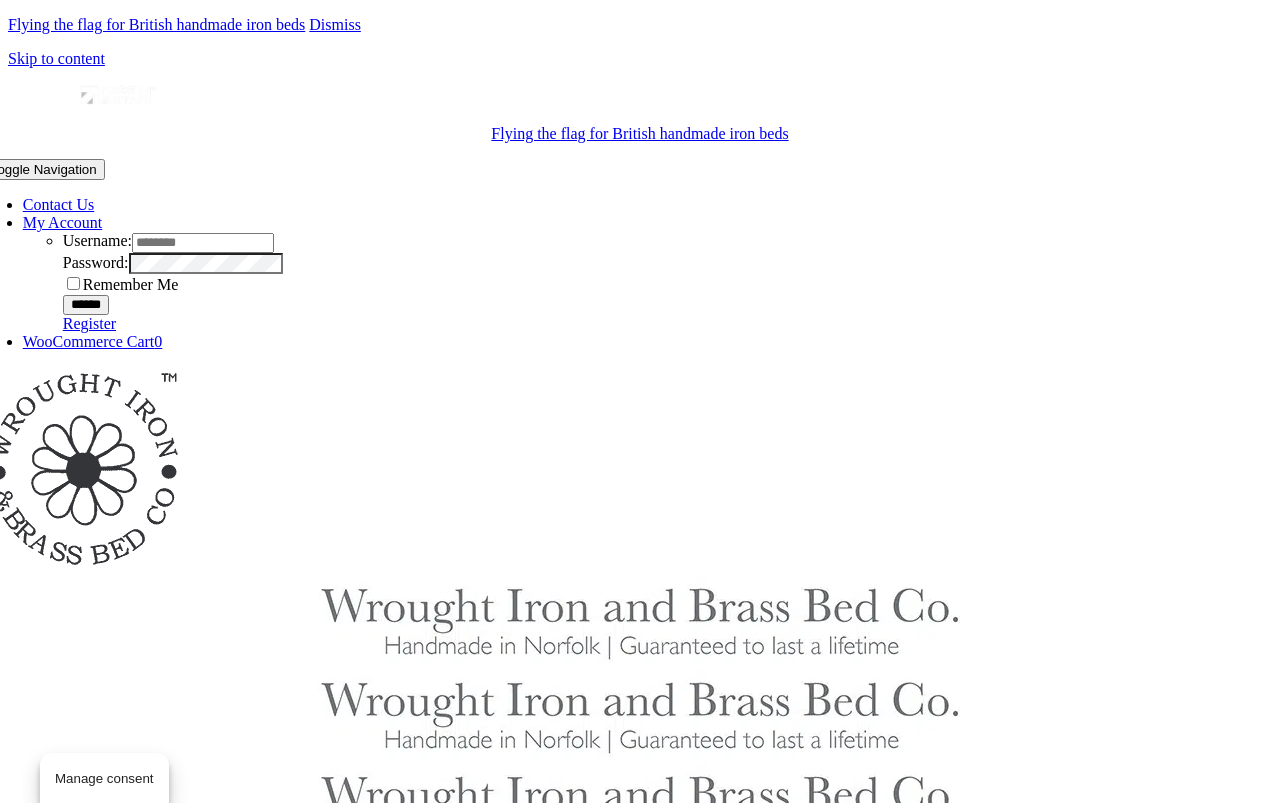 click on "Skip to content" at bounding box center (56, 58) 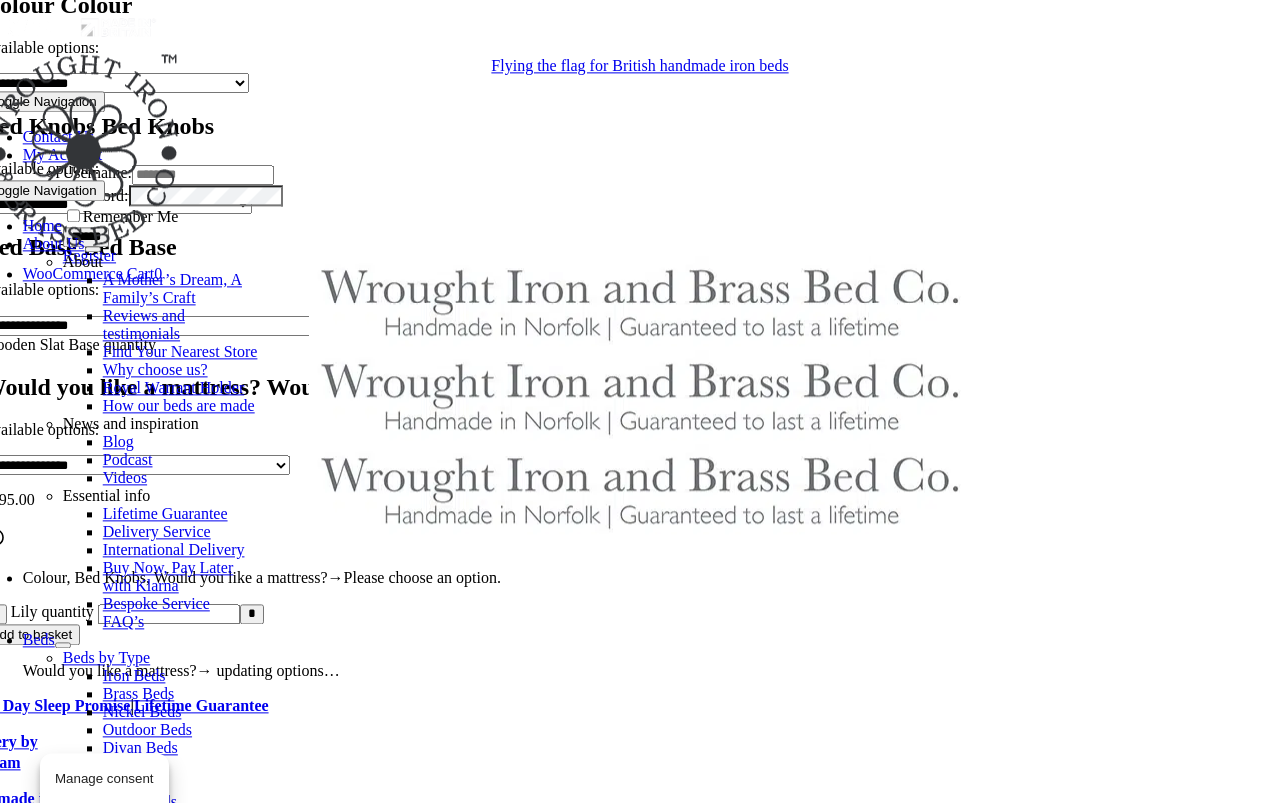 scroll, scrollTop: 9043, scrollLeft: 0, axis: vertical 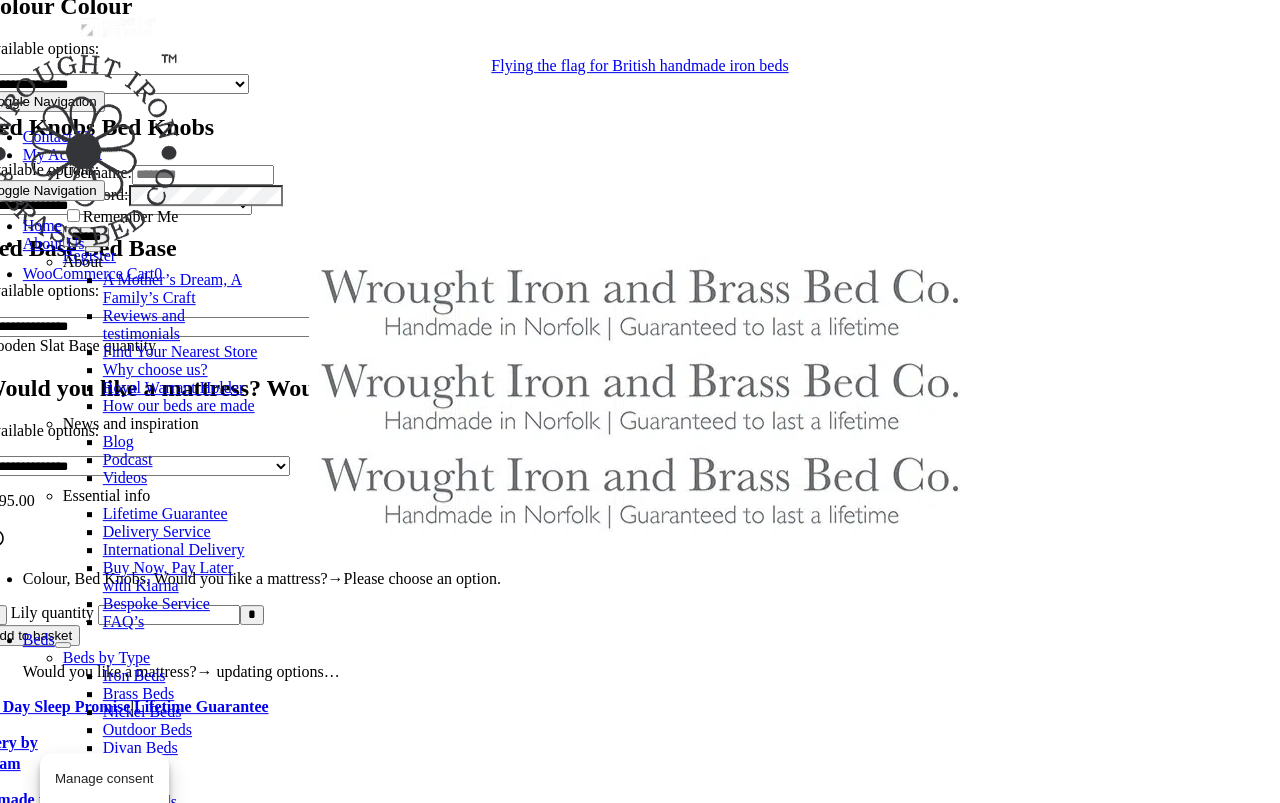 click on "About A Mother’s Dream, A Family’s Craft Reviews and testimonials Find Your Nearest Store Why choose us? Royal Warrant Holder How our beds are made News and inspiration Blog Podcast Videos Essential info Lifetime Guarantee Delivery Service International Delivery Buy Now, Pay Later with Klarna Bespoke Service FAQ’s" at bounding box center [594, 442] 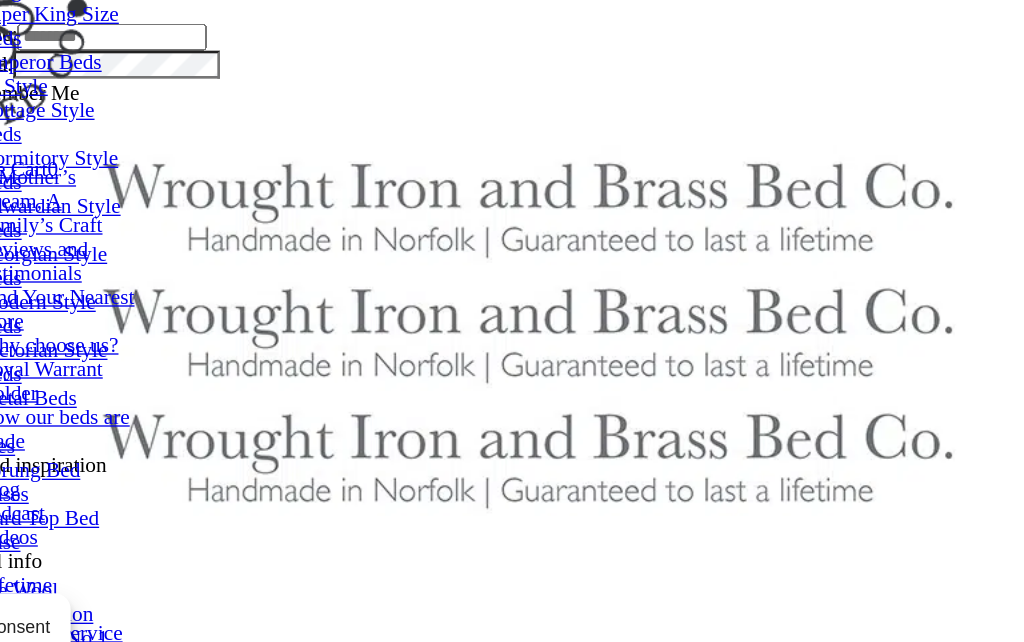 scroll, scrollTop: 5190, scrollLeft: 19, axis: both 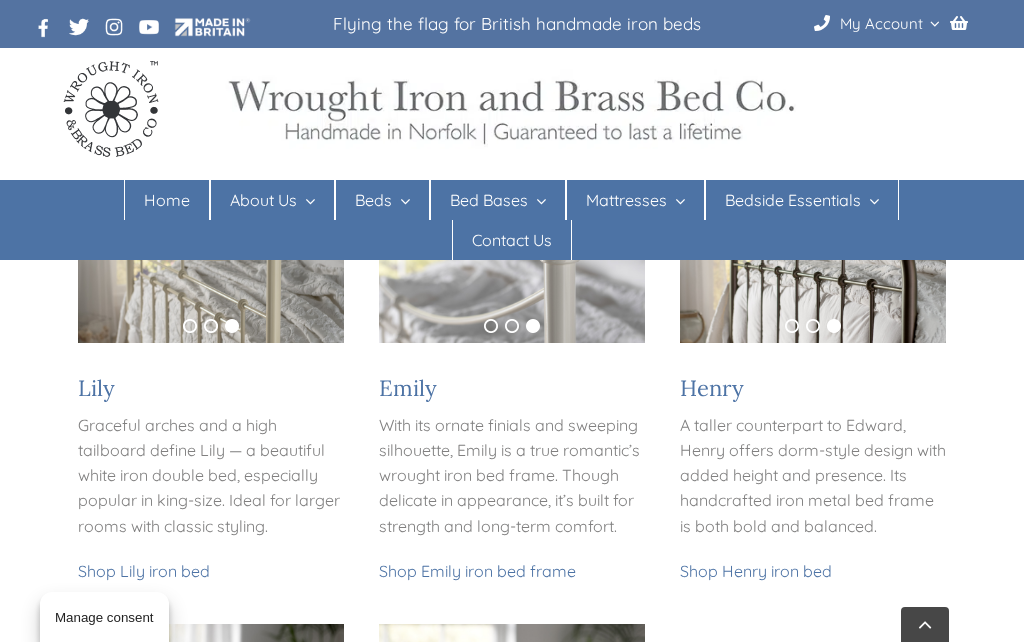 click on "Shop Emily iron bed frame" at bounding box center [477, 571] 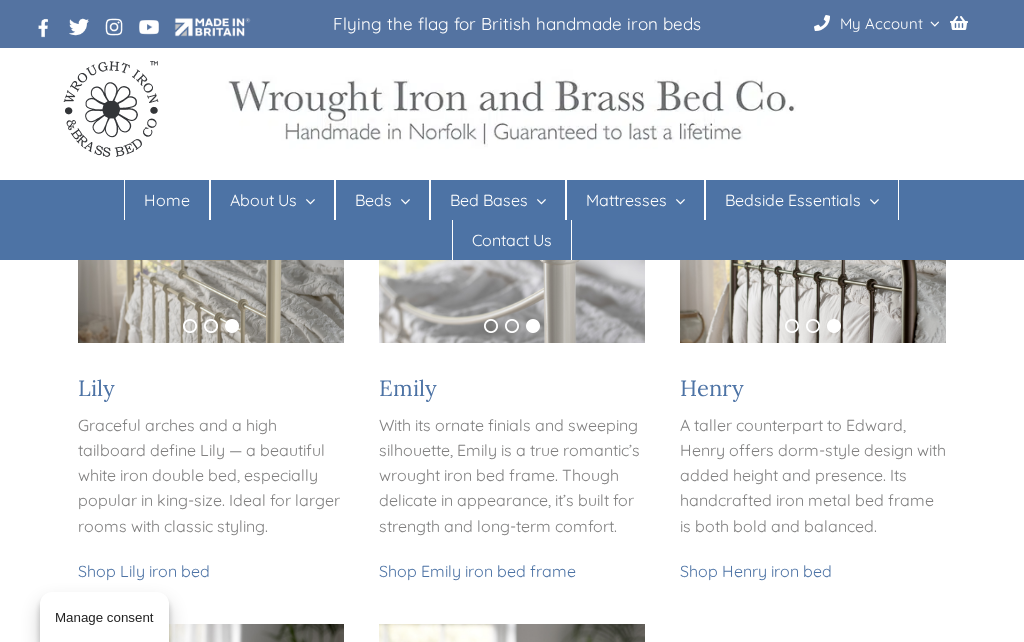 scroll, scrollTop: 0, scrollLeft: 0, axis: both 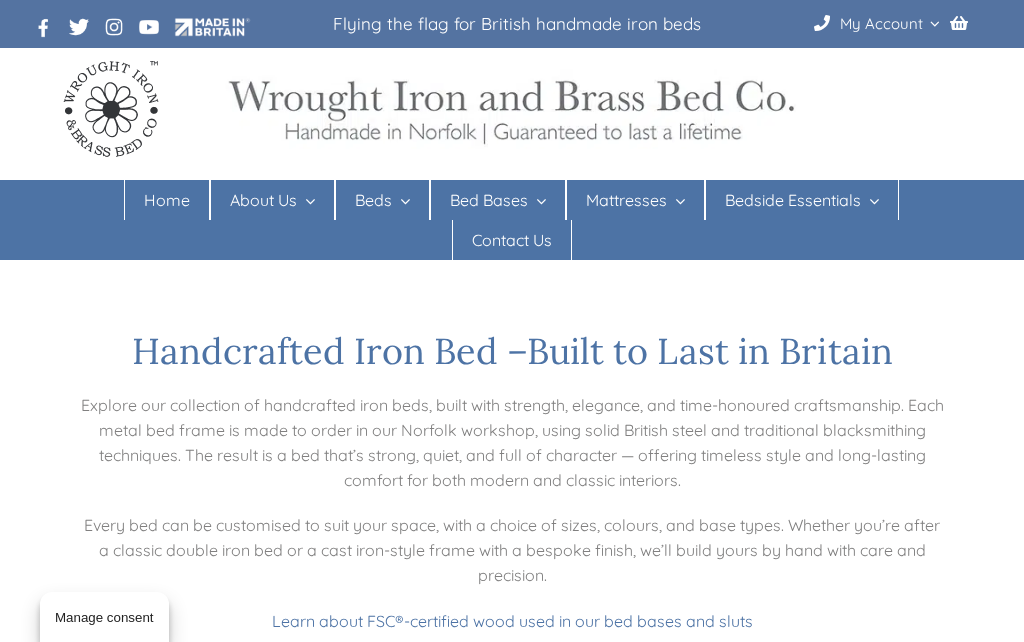 click on "Brass Beds" at bounding box center [395, 311] 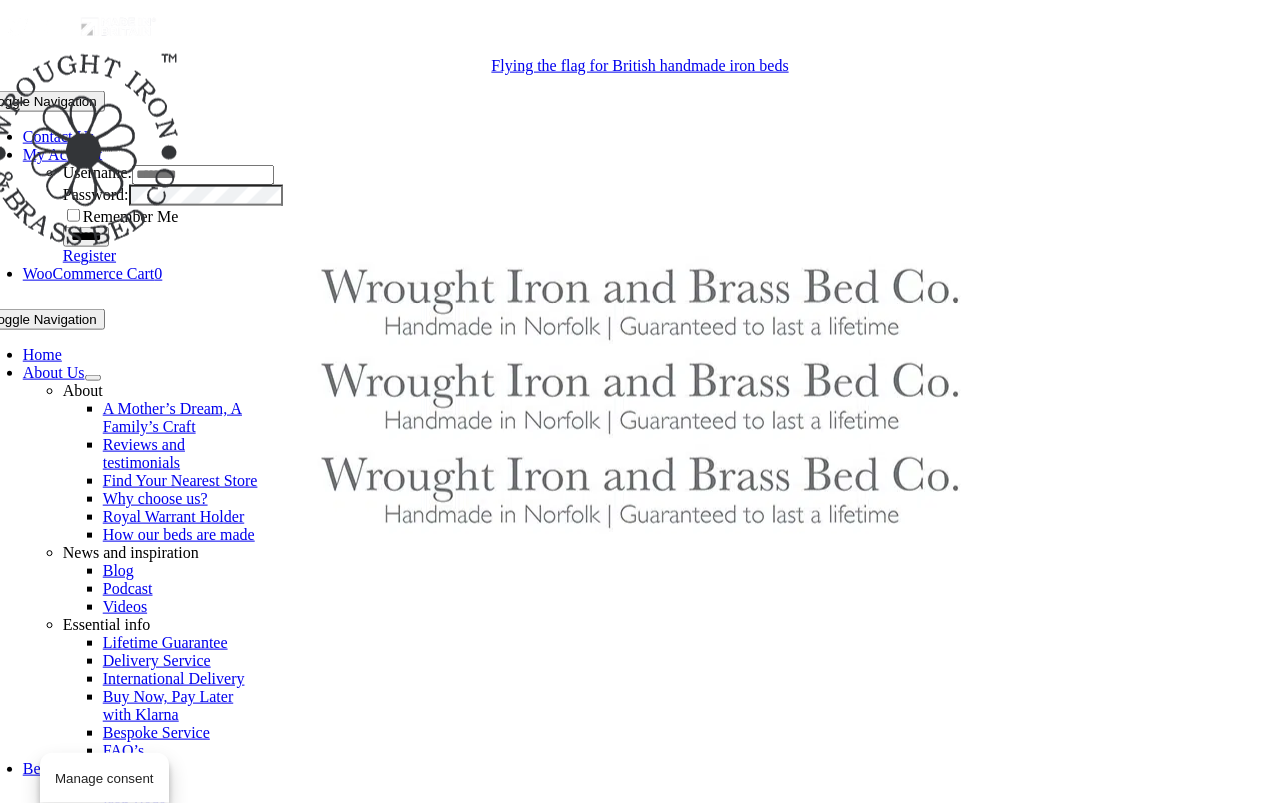 scroll, scrollTop: 536, scrollLeft: 0, axis: vertical 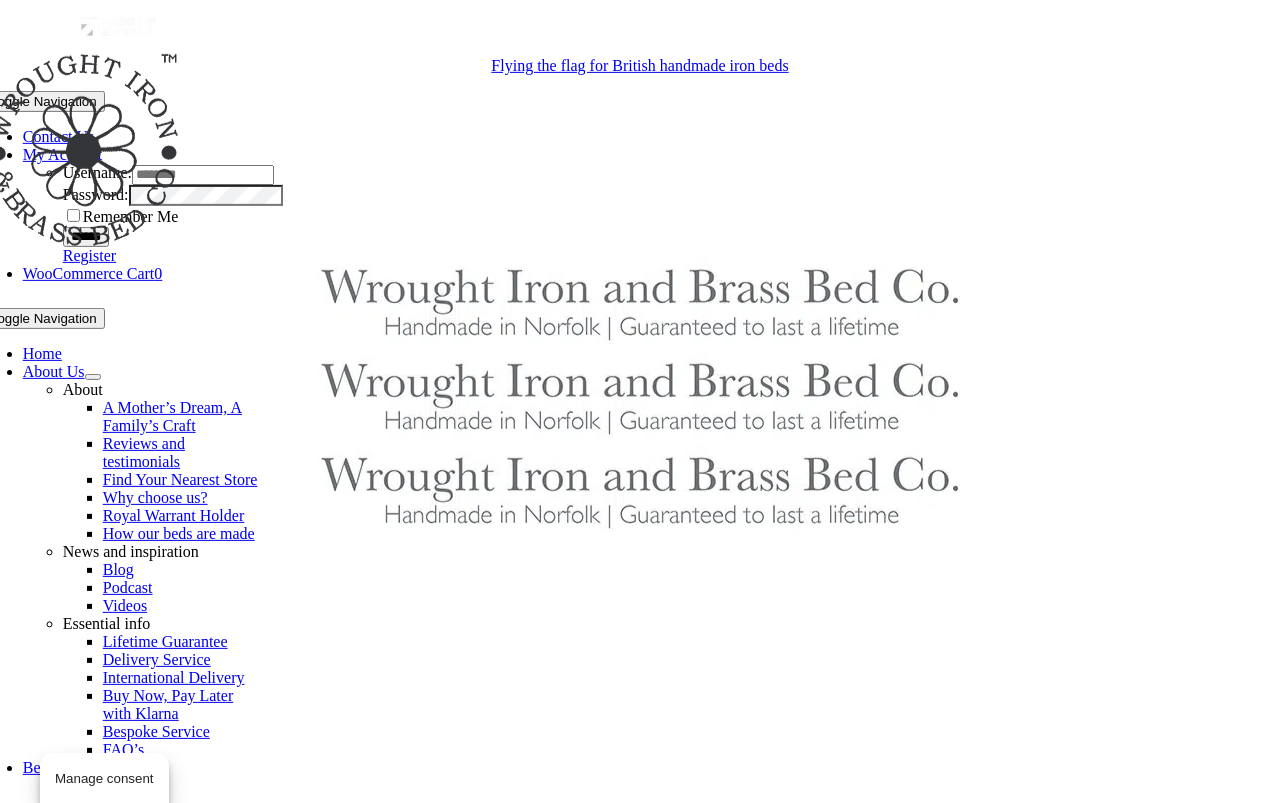 click on "Manage consent" at bounding box center [104, 778] 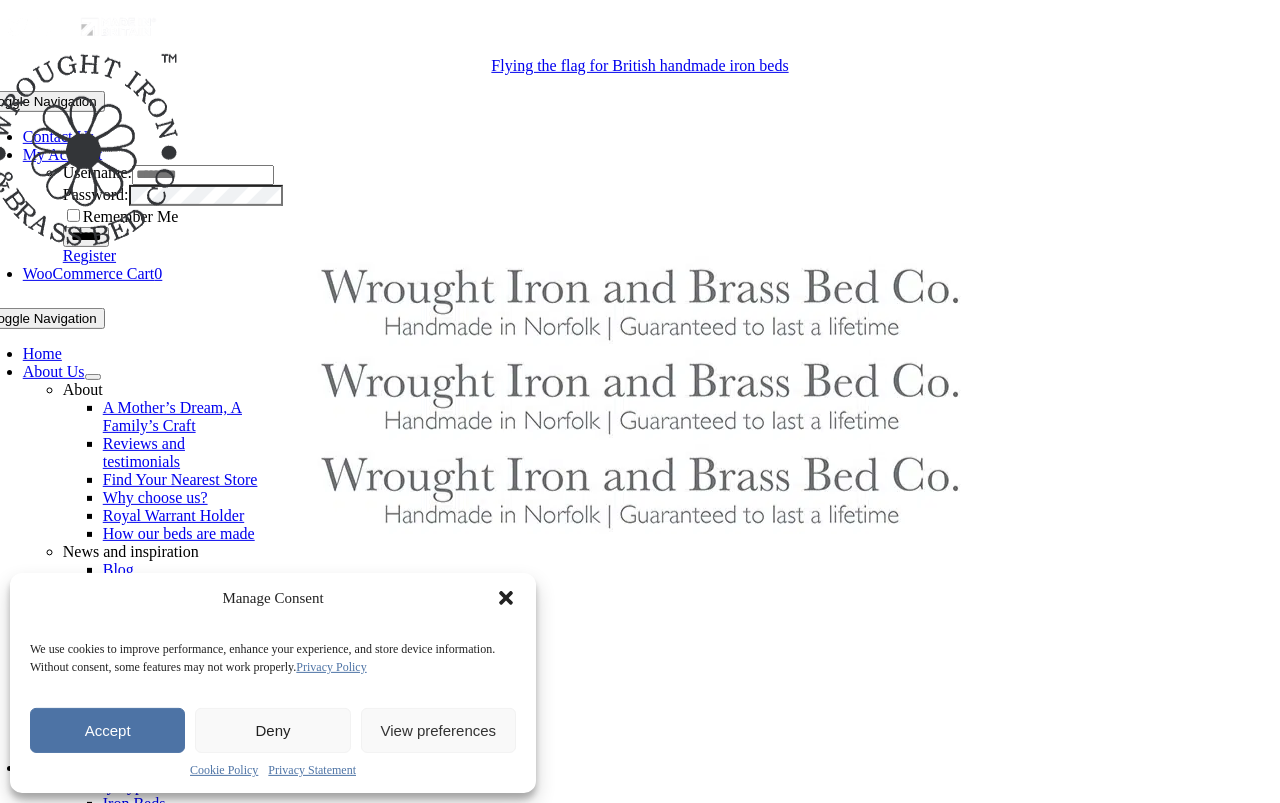 click on "Accept" at bounding box center (107, 730) 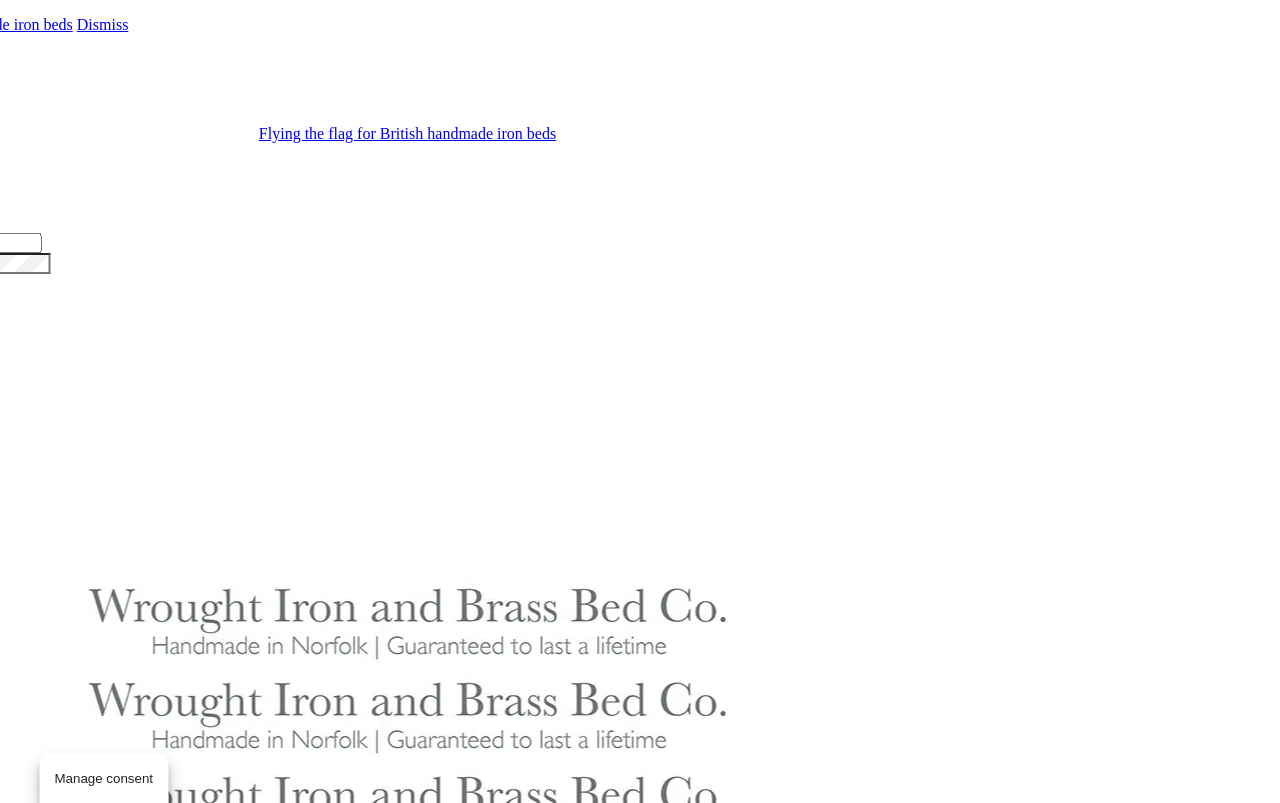 scroll, scrollTop: 0, scrollLeft: 235, axis: horizontal 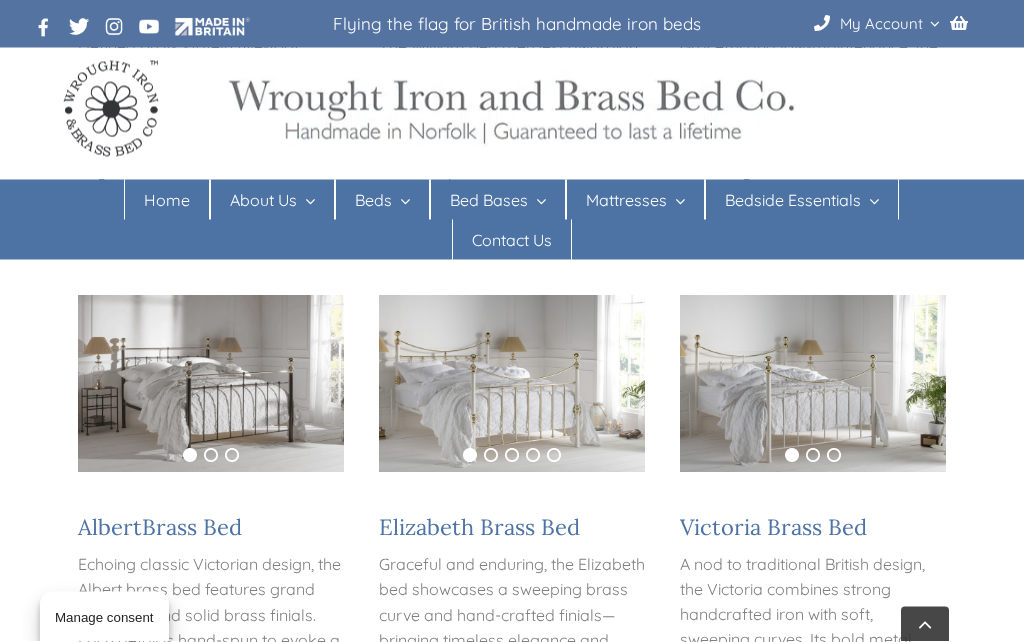 click on "Victoria Brass Bed" at bounding box center (773, 528) 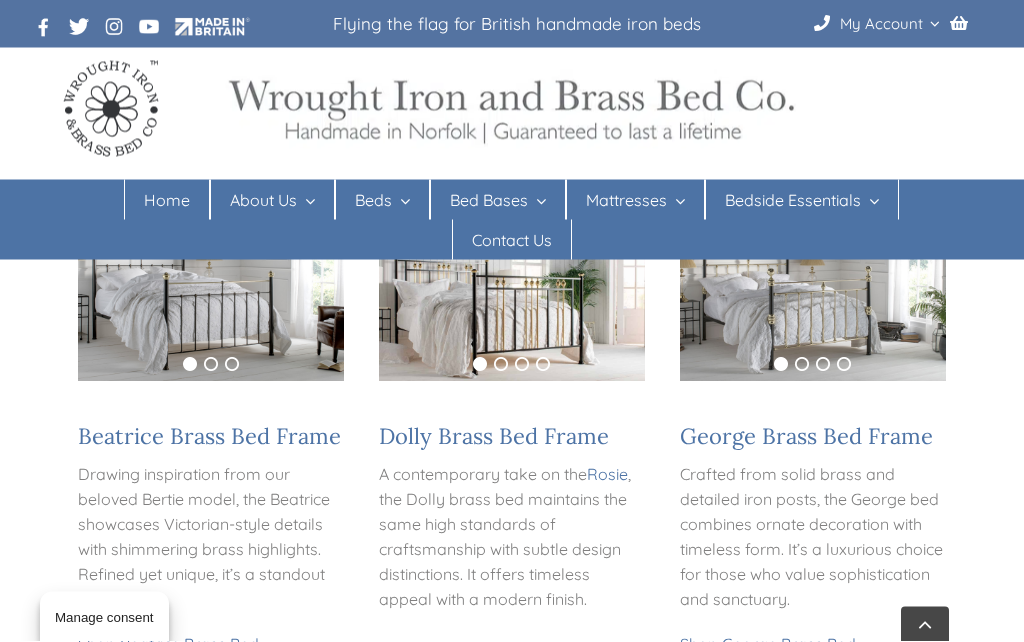 scroll, scrollTop: 1916, scrollLeft: 0, axis: vertical 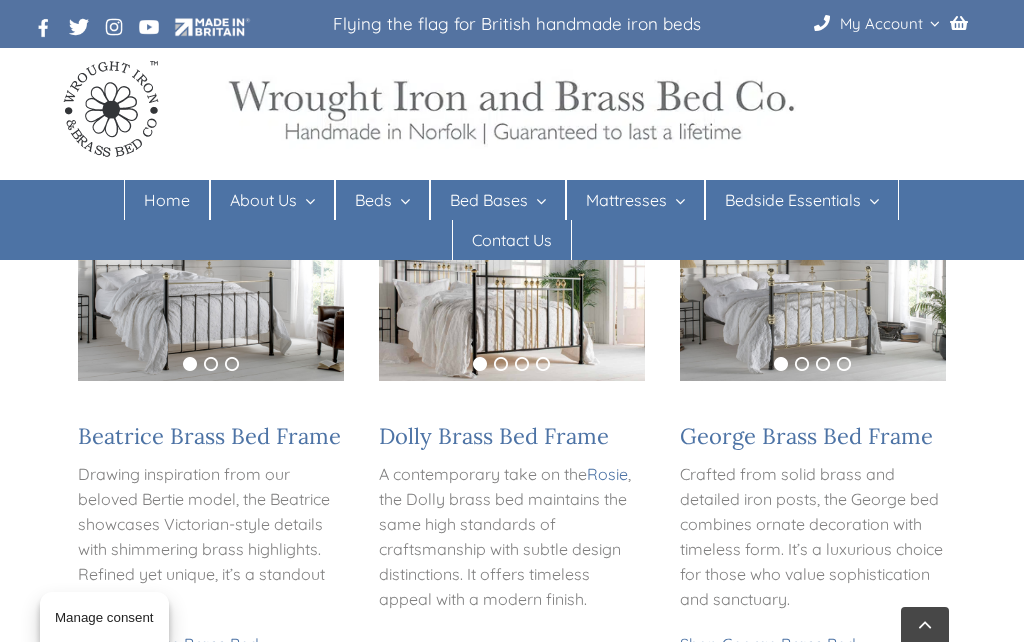 click on "Home" at bounding box center (167, 200) 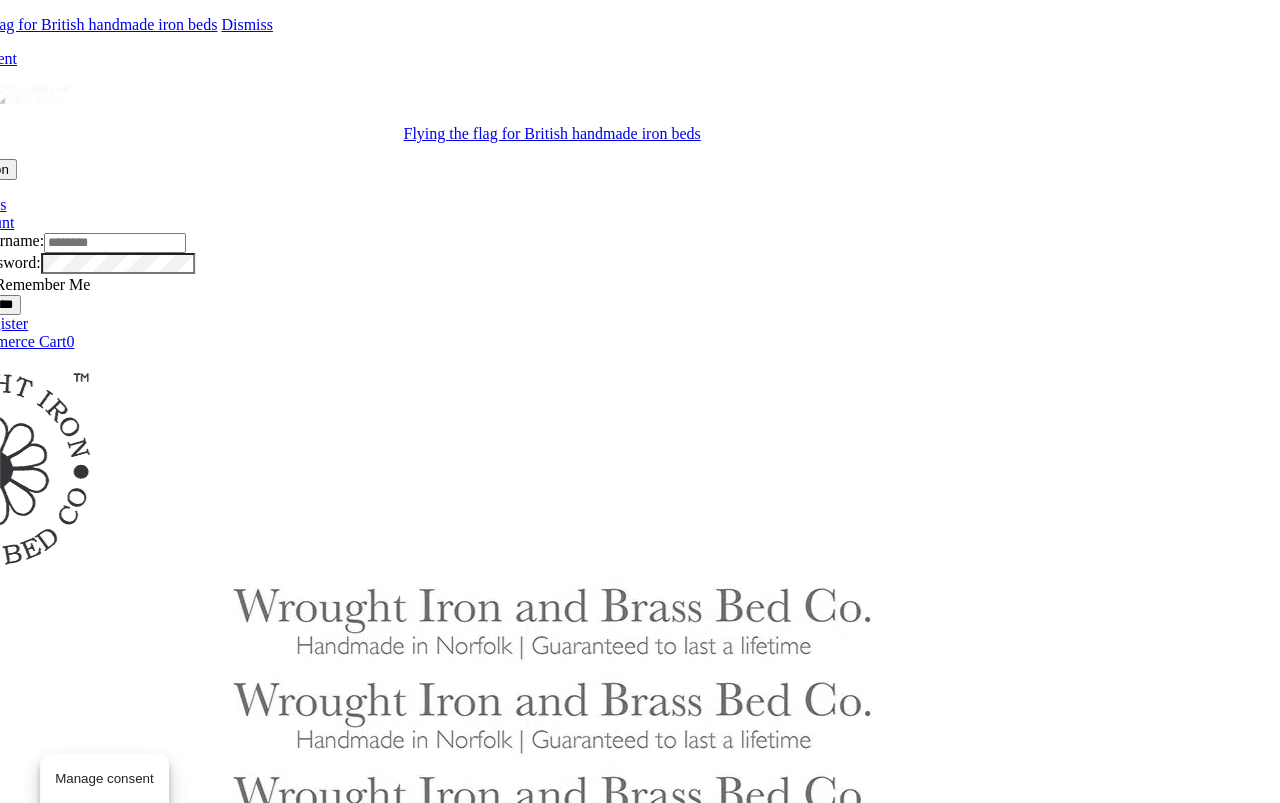 scroll, scrollTop: 0, scrollLeft: 86, axis: horizontal 